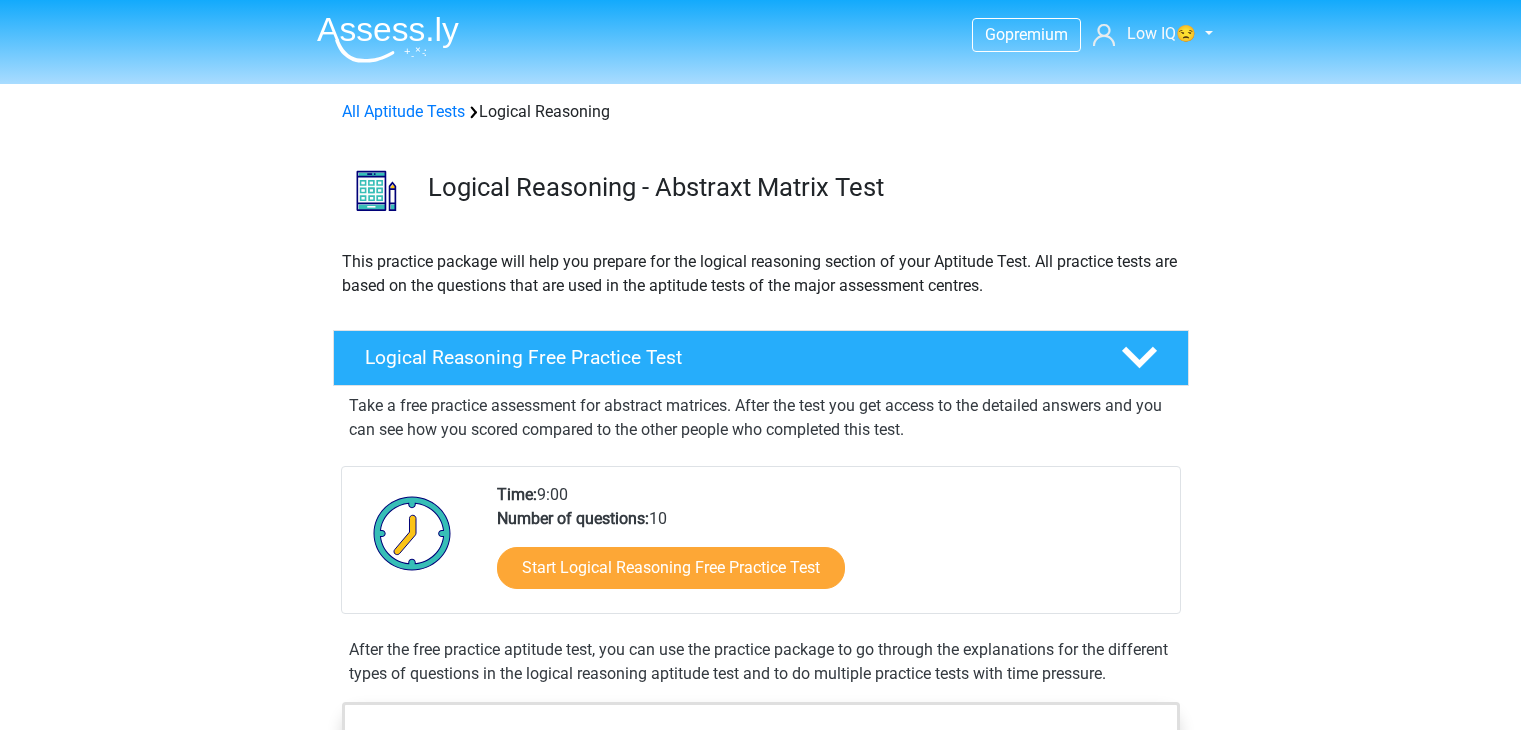 scroll, scrollTop: 0, scrollLeft: 0, axis: both 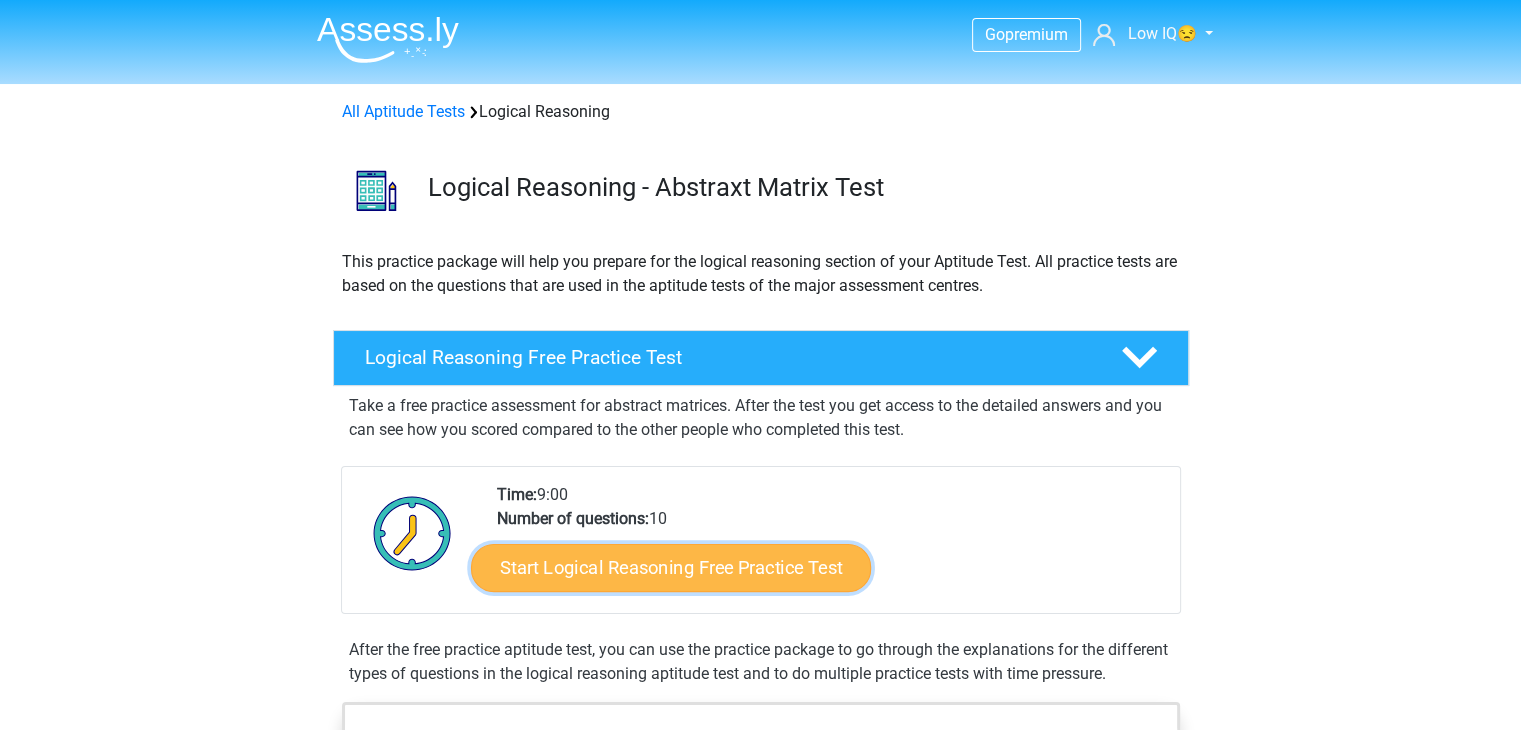 click on "Start Logical Reasoning
Free Practice Test" at bounding box center [671, 567] 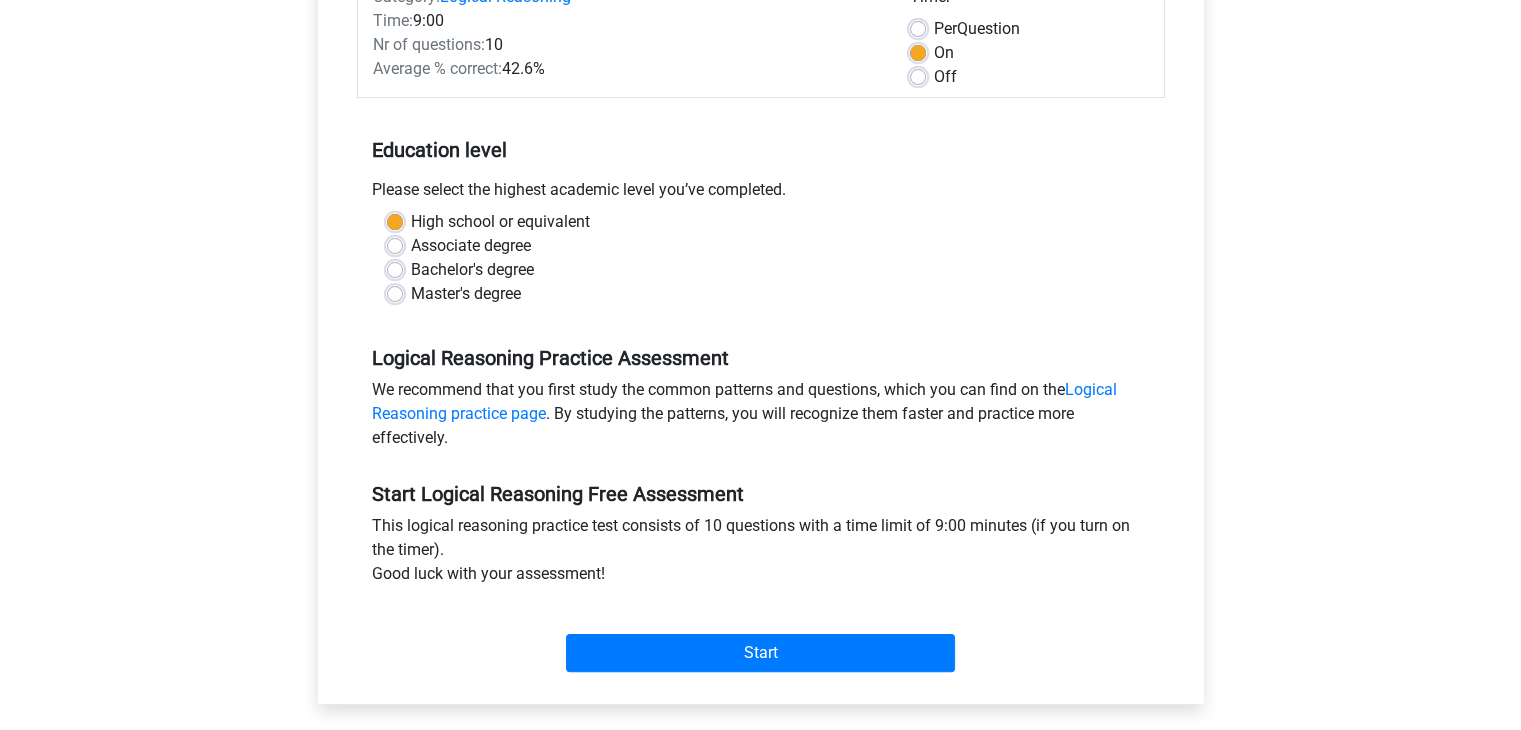 scroll, scrollTop: 300, scrollLeft: 0, axis: vertical 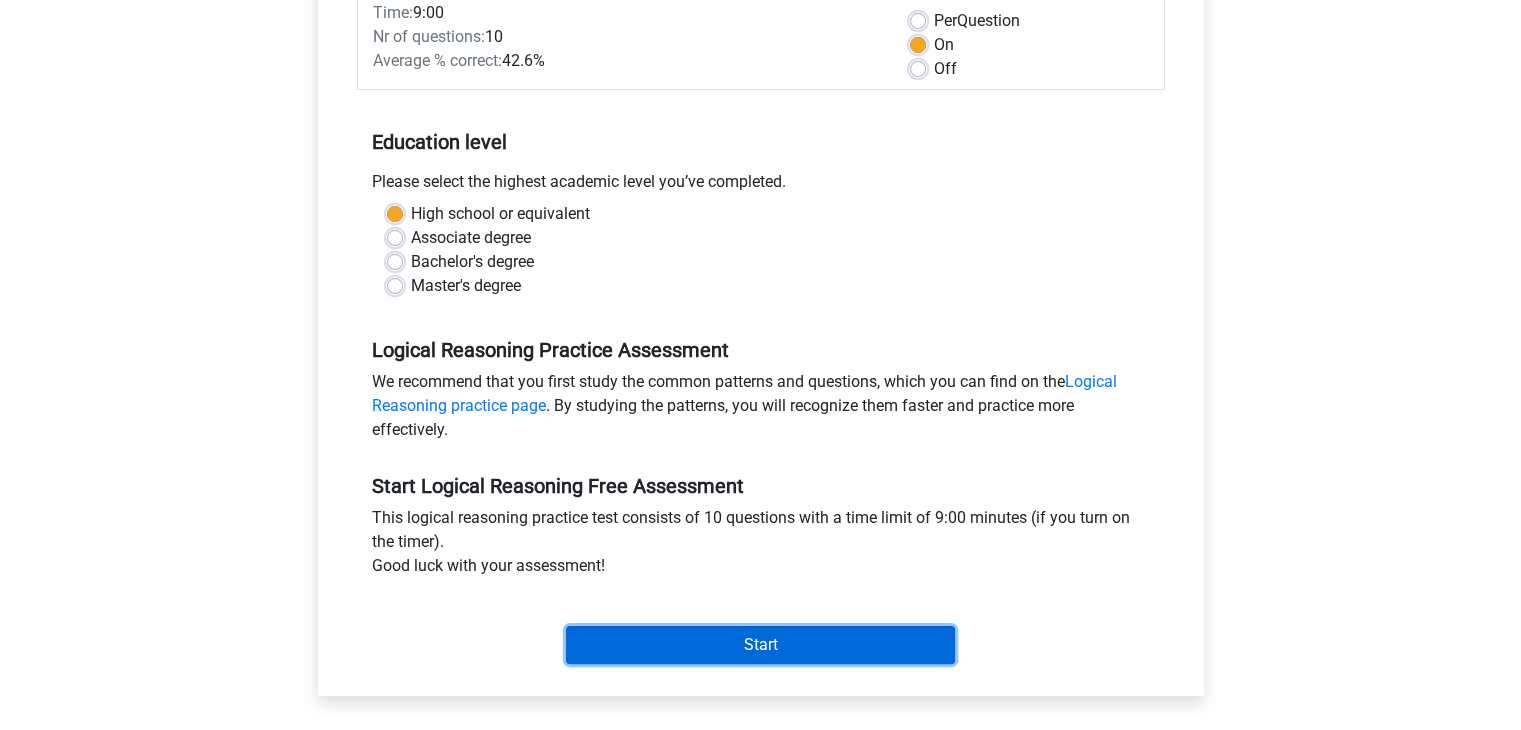 click on "Start" at bounding box center (760, 645) 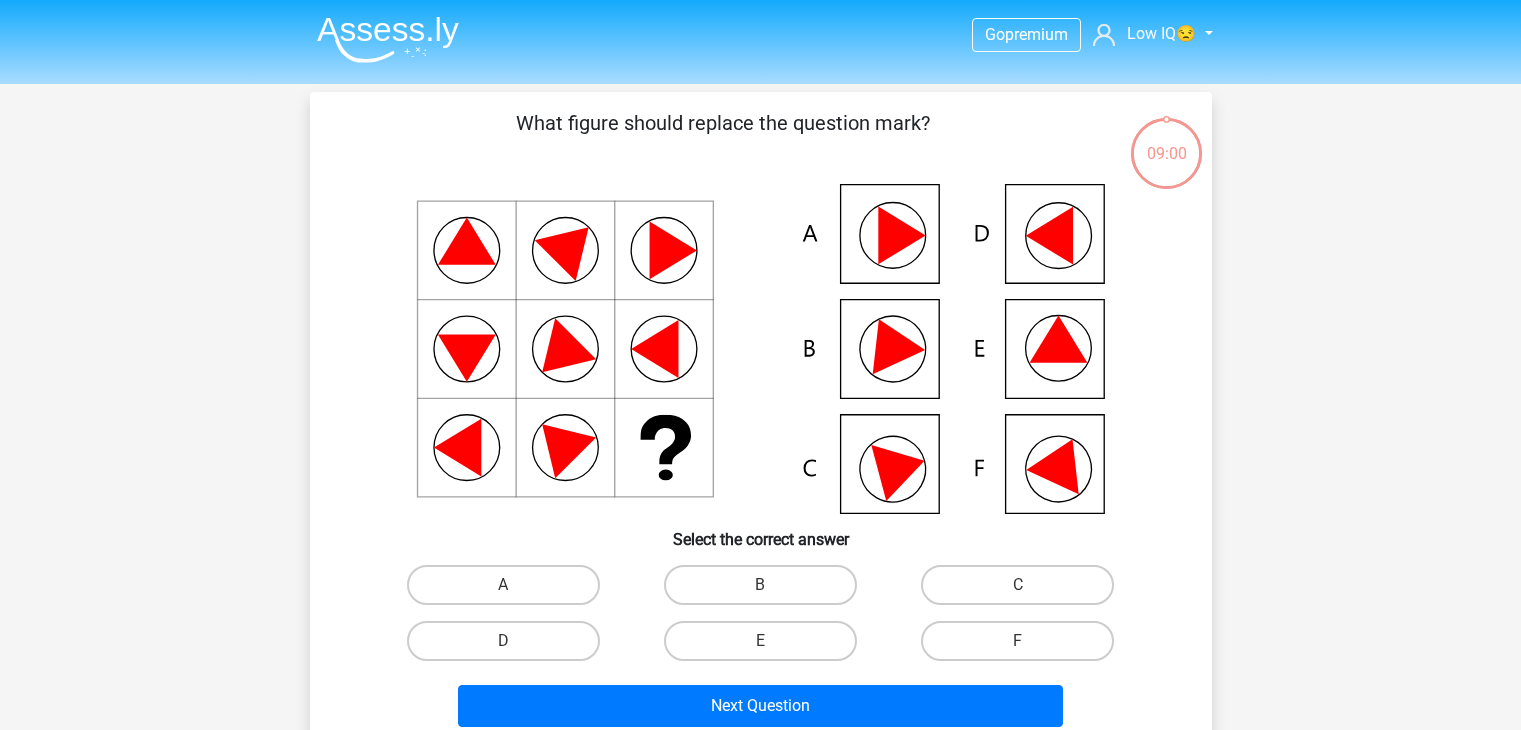 scroll, scrollTop: 0, scrollLeft: 0, axis: both 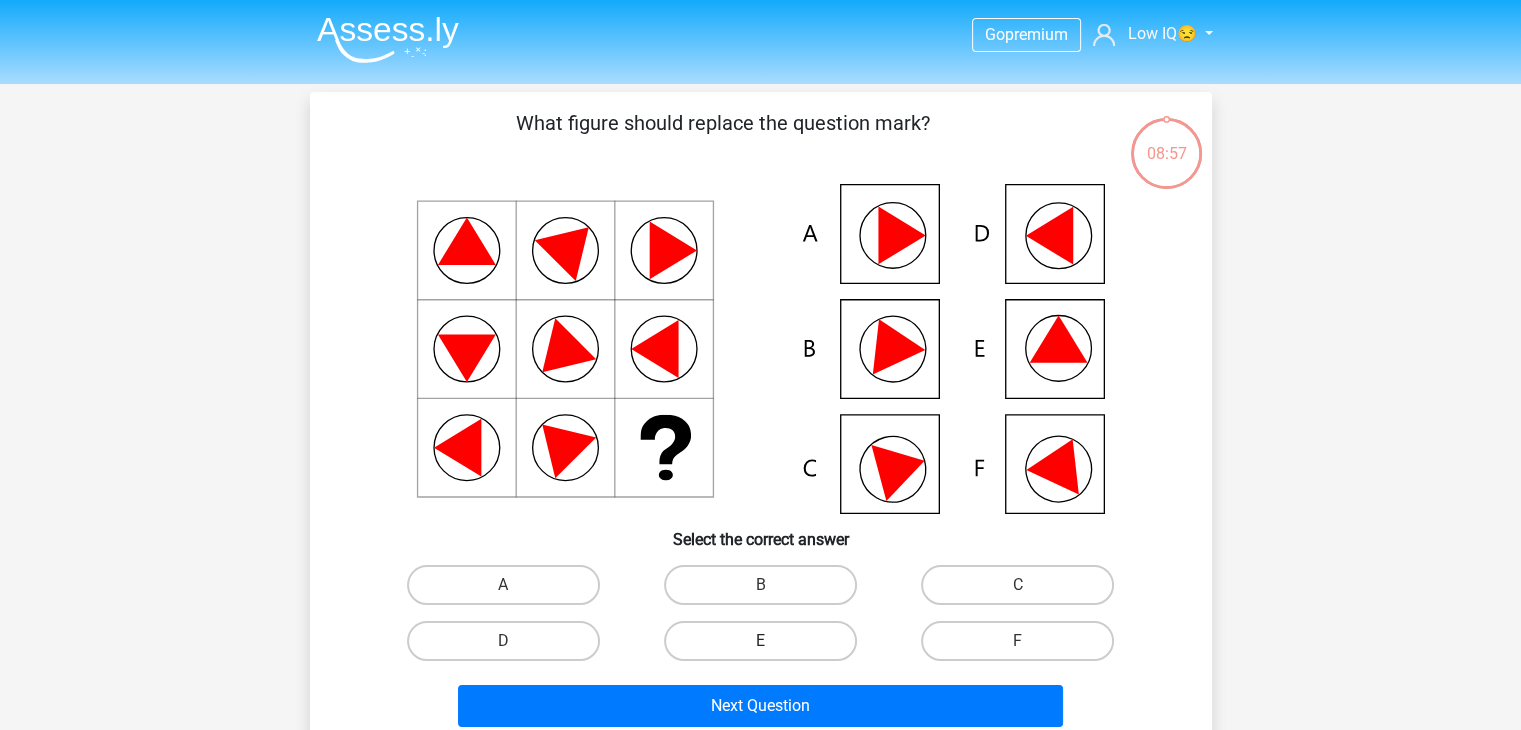 click on "E" at bounding box center (760, 641) 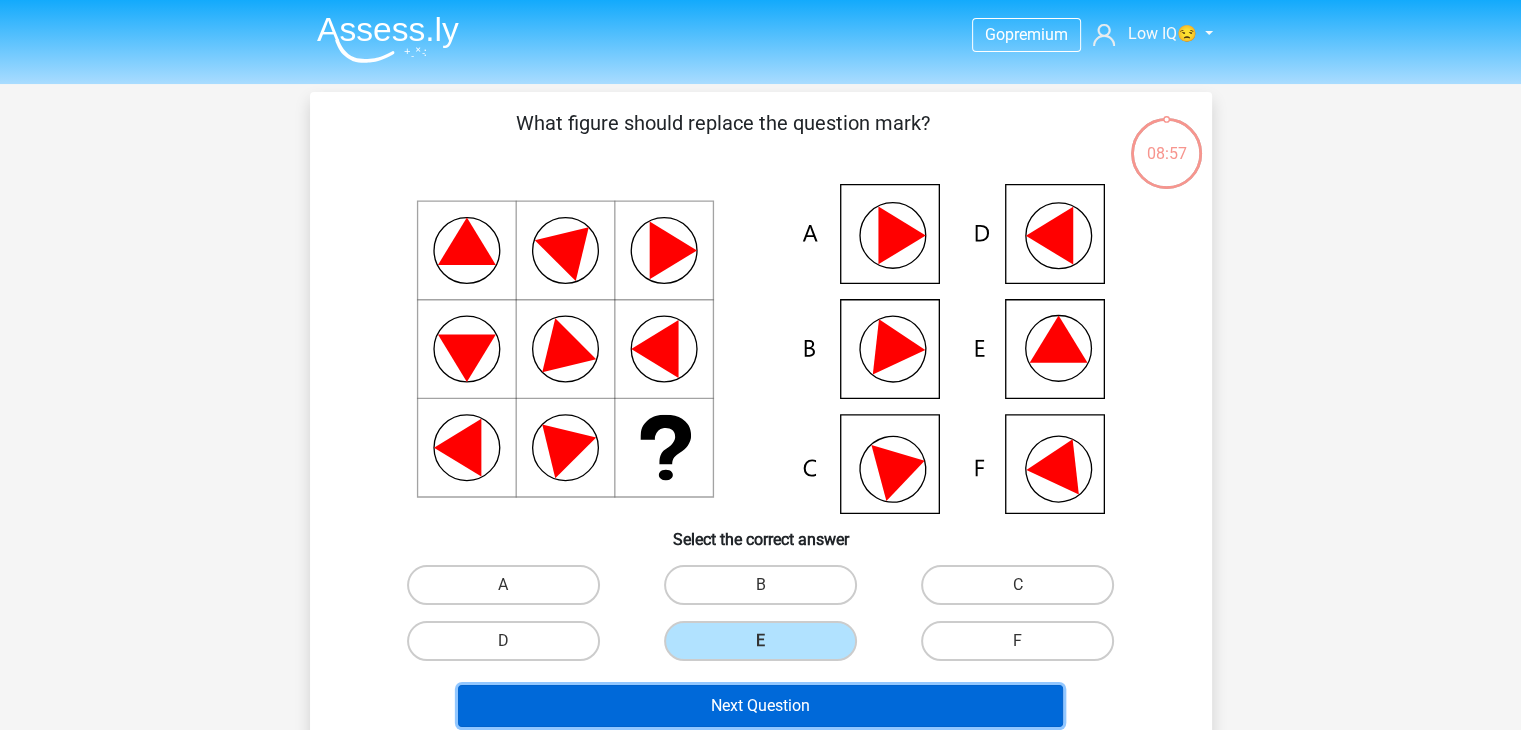 click on "Next Question" at bounding box center [760, 706] 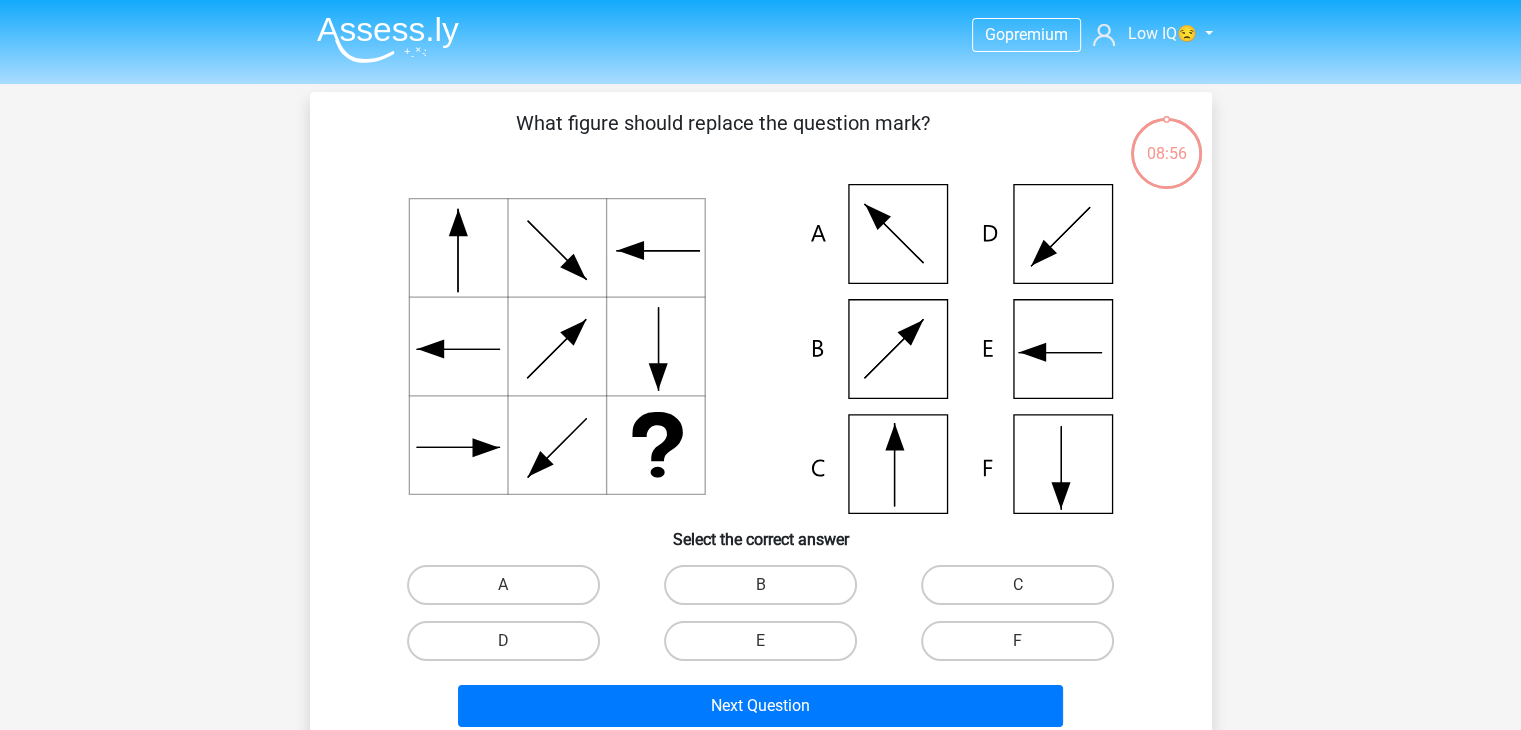 scroll, scrollTop: 92, scrollLeft: 0, axis: vertical 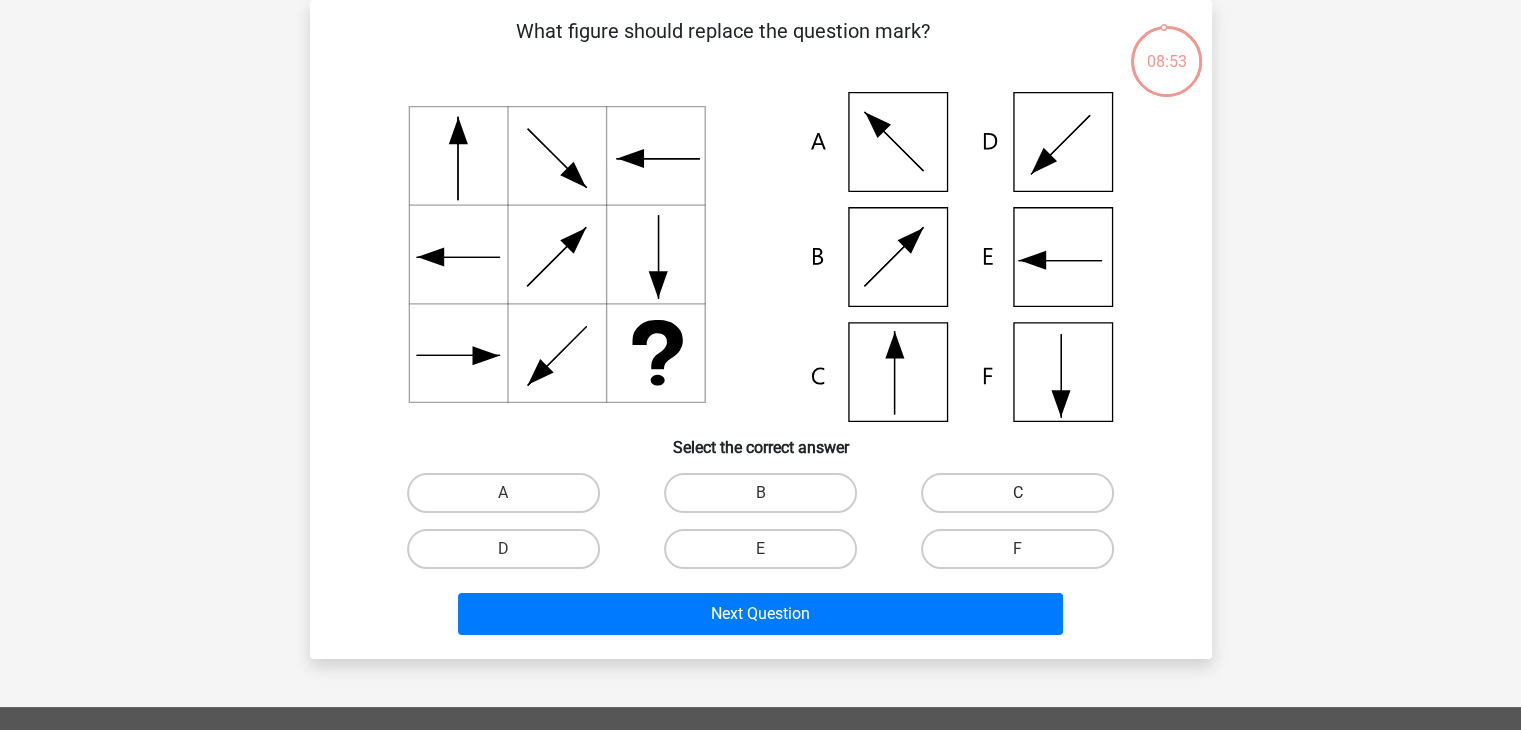 click on "C" at bounding box center (1017, 493) 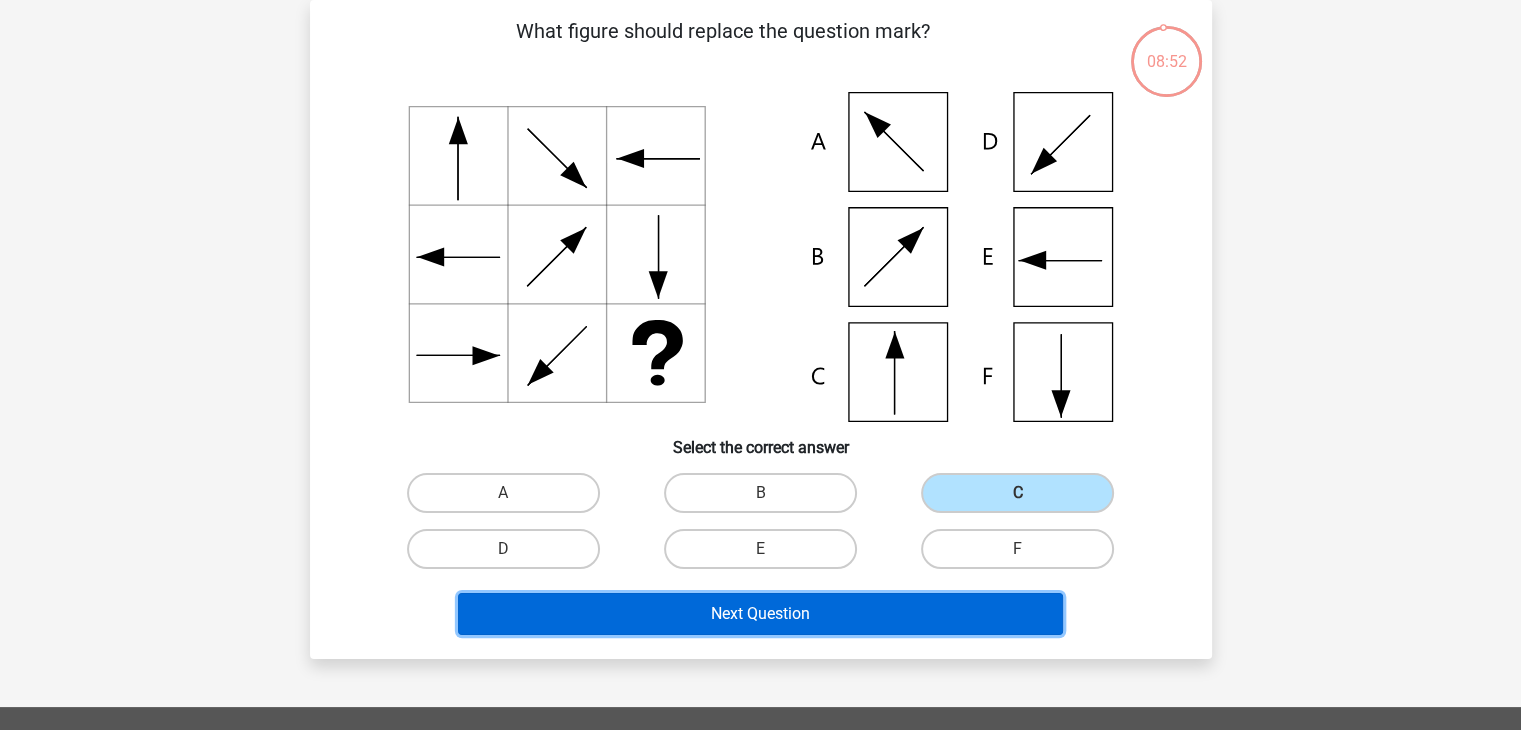 click on "Next Question" at bounding box center [760, 614] 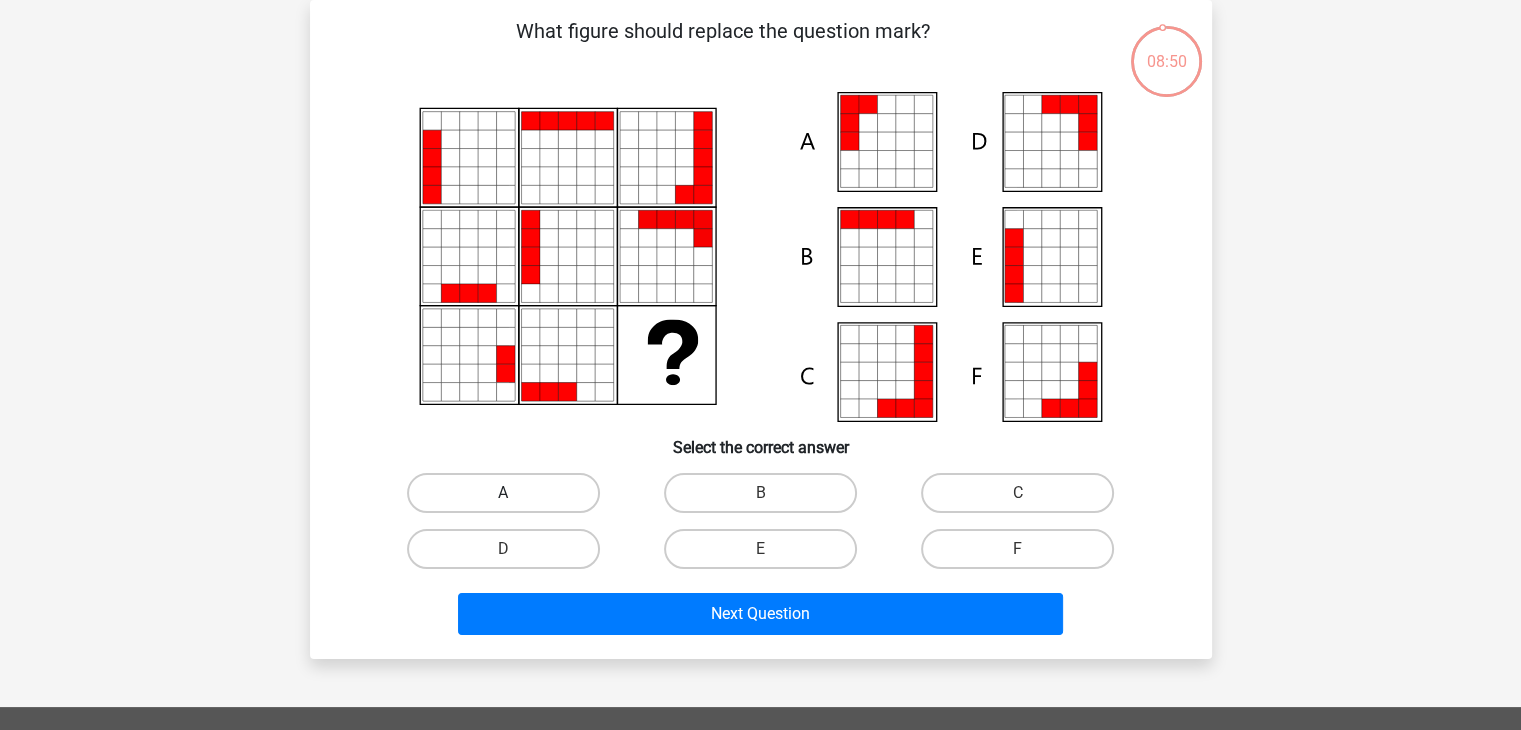 click on "A" at bounding box center [503, 493] 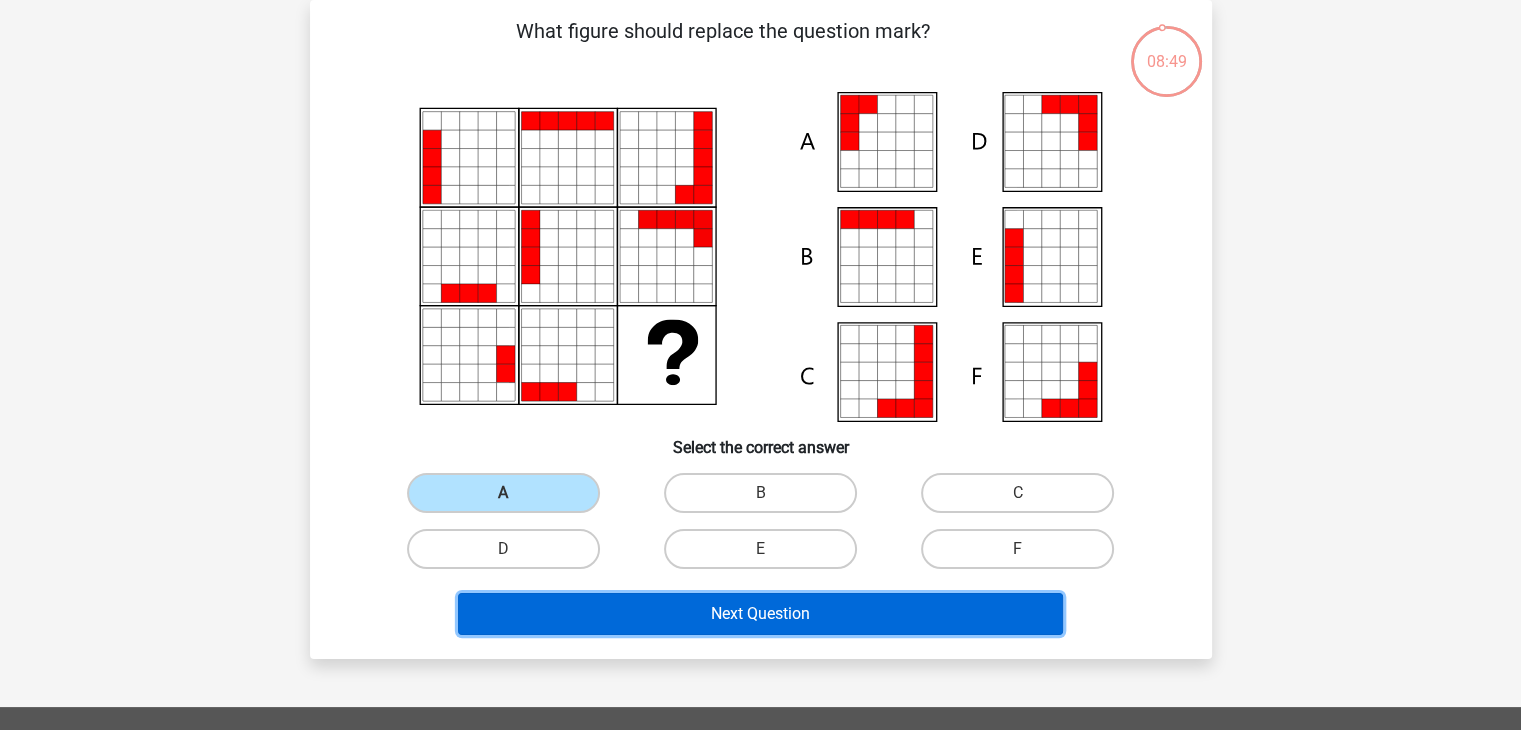 click on "Next Question" at bounding box center (760, 614) 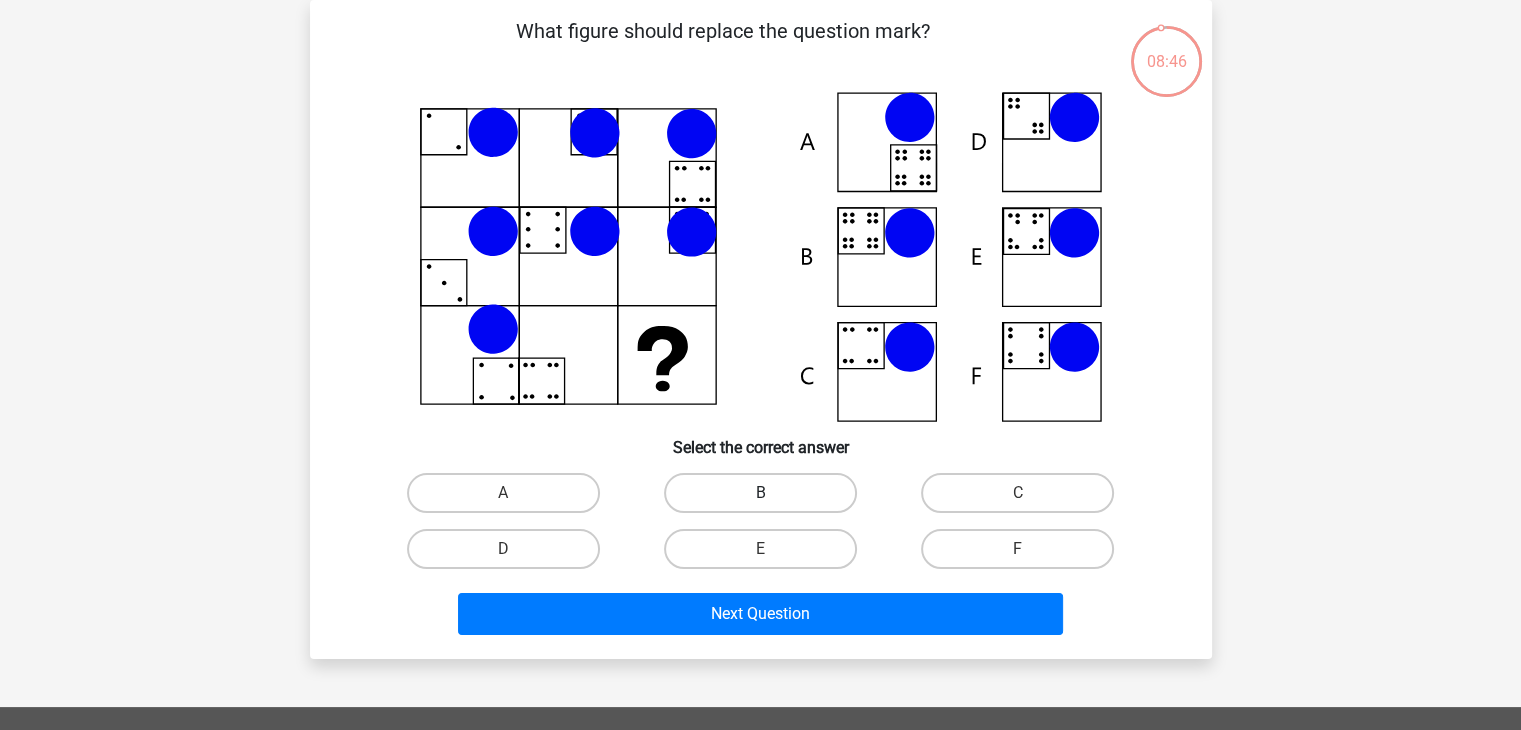 click on "B" at bounding box center (760, 493) 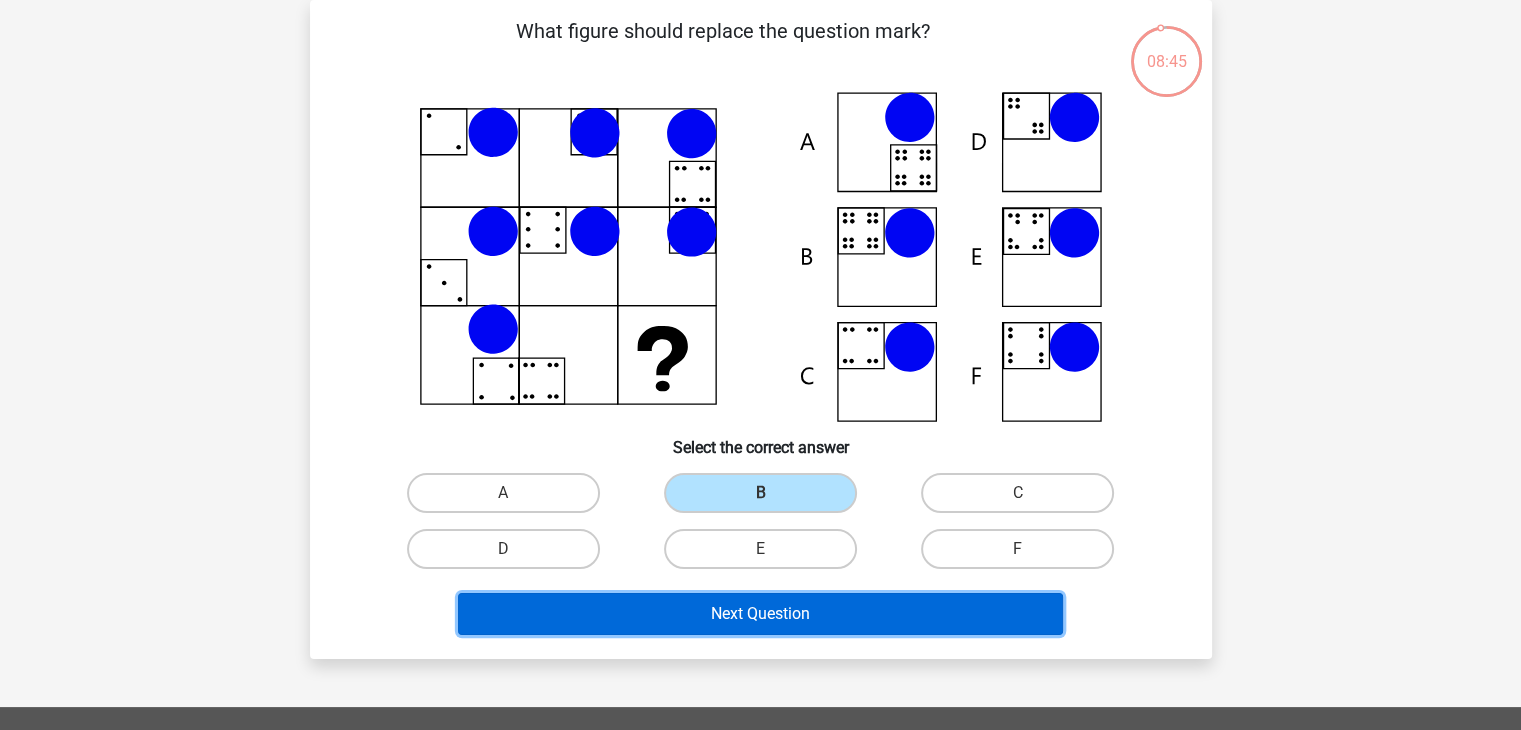 click on "Next Question" at bounding box center [760, 614] 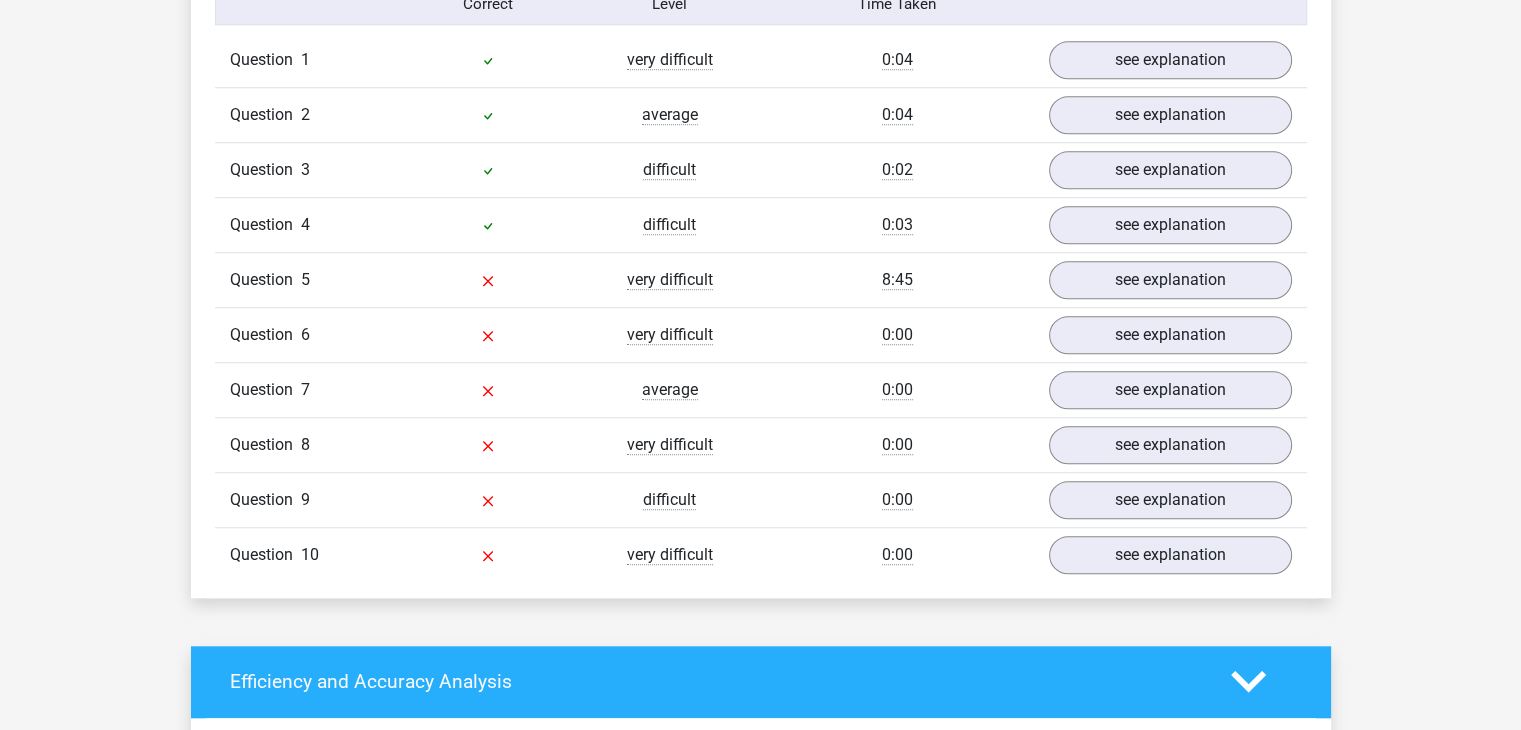scroll, scrollTop: 1700, scrollLeft: 0, axis: vertical 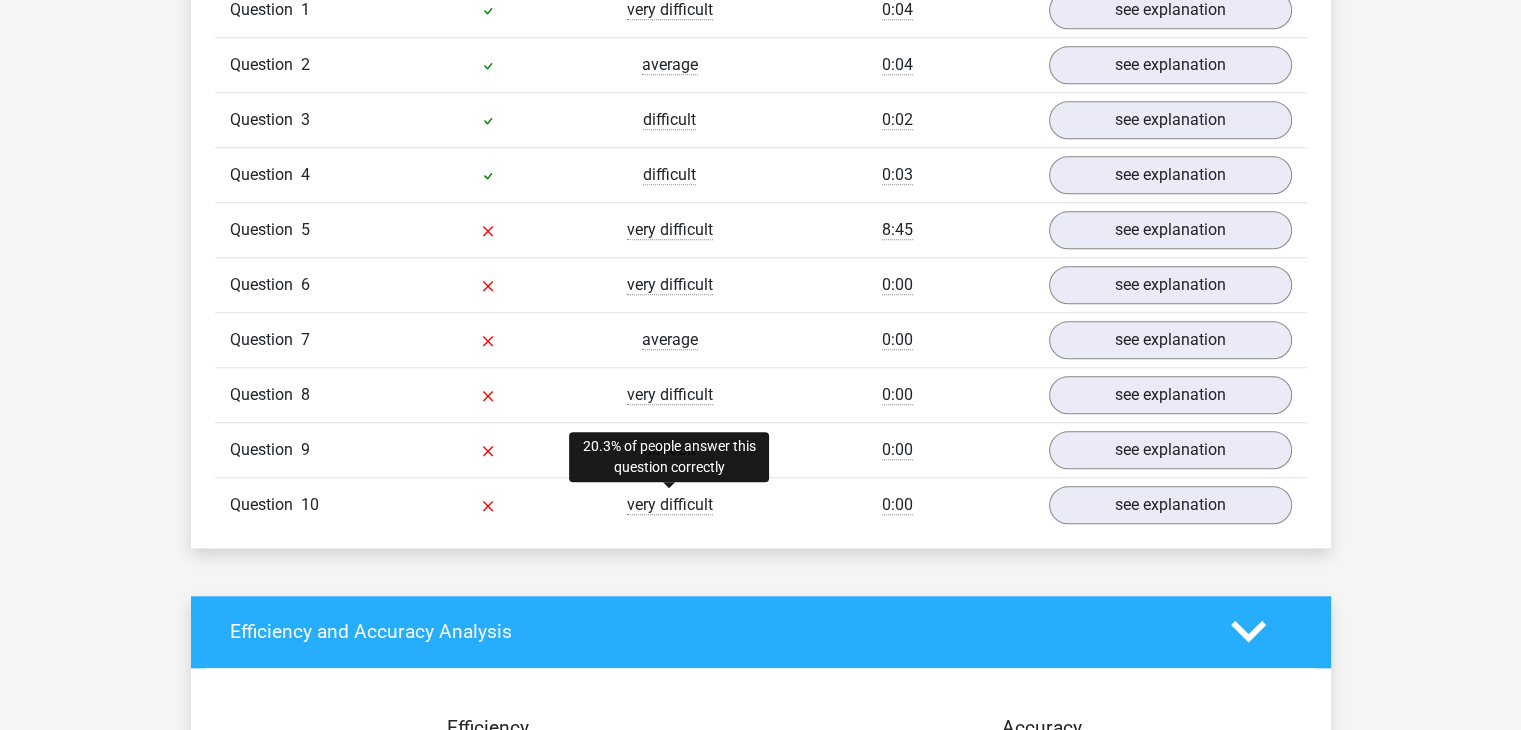 click on "very difficult" at bounding box center [670, 505] 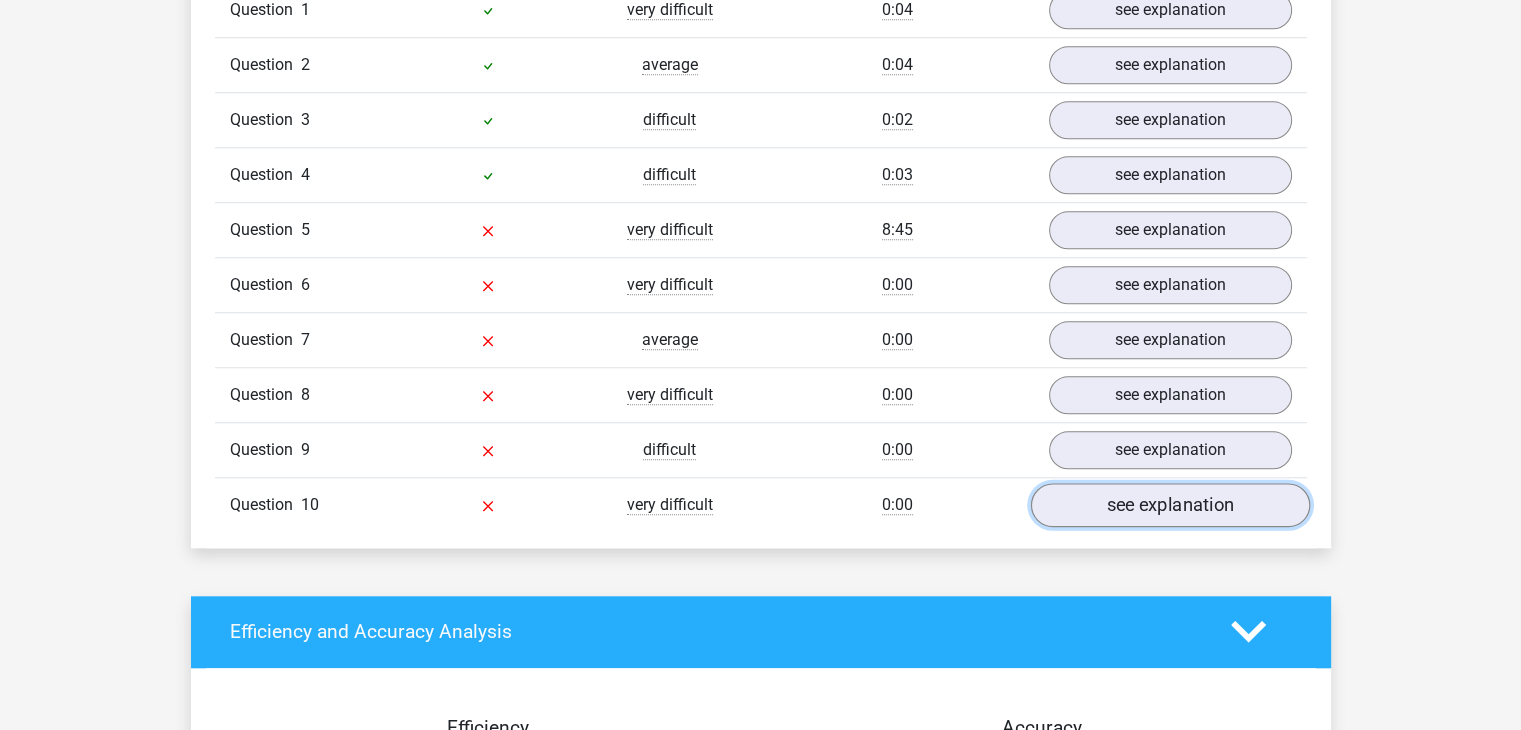 click on "see explanation" at bounding box center (1169, 505) 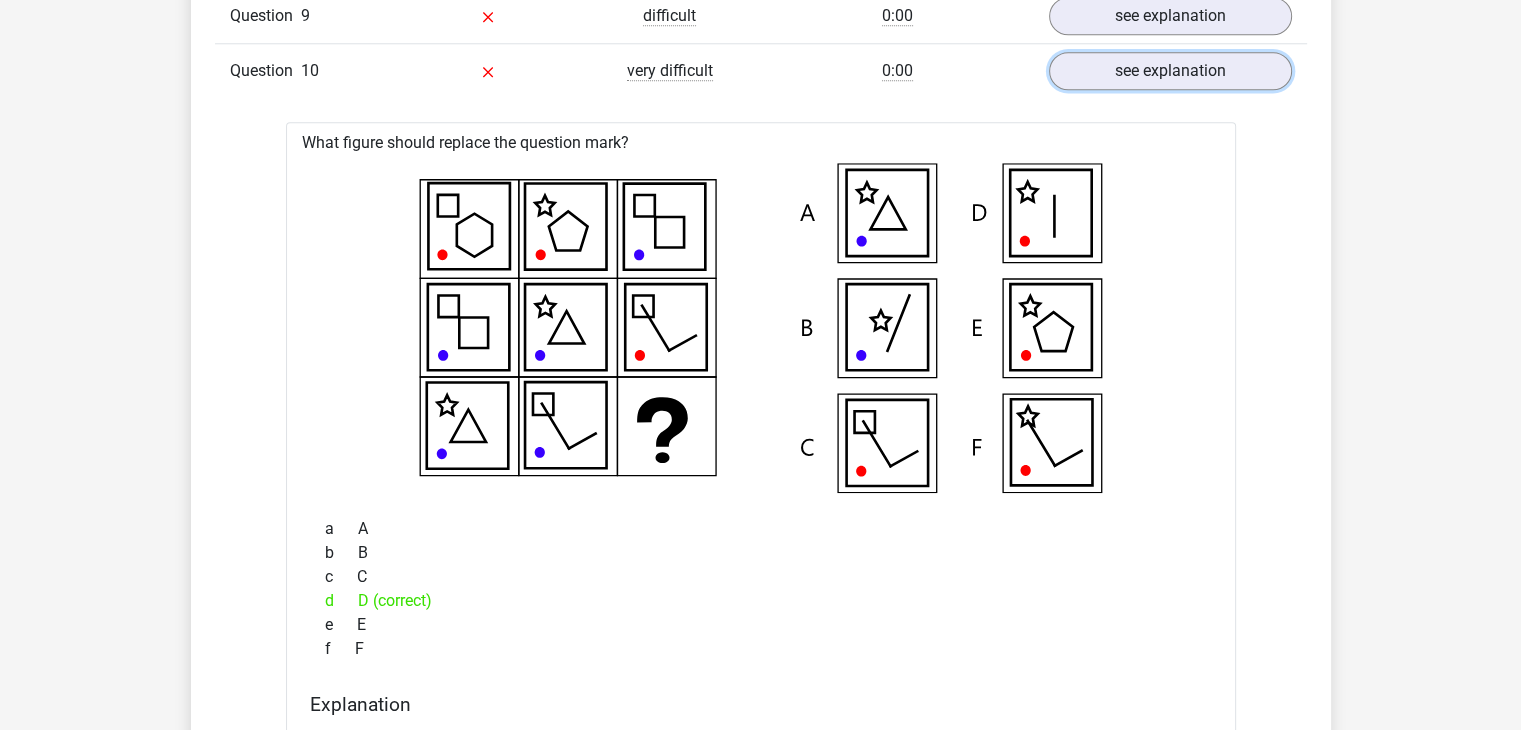 scroll, scrollTop: 2100, scrollLeft: 0, axis: vertical 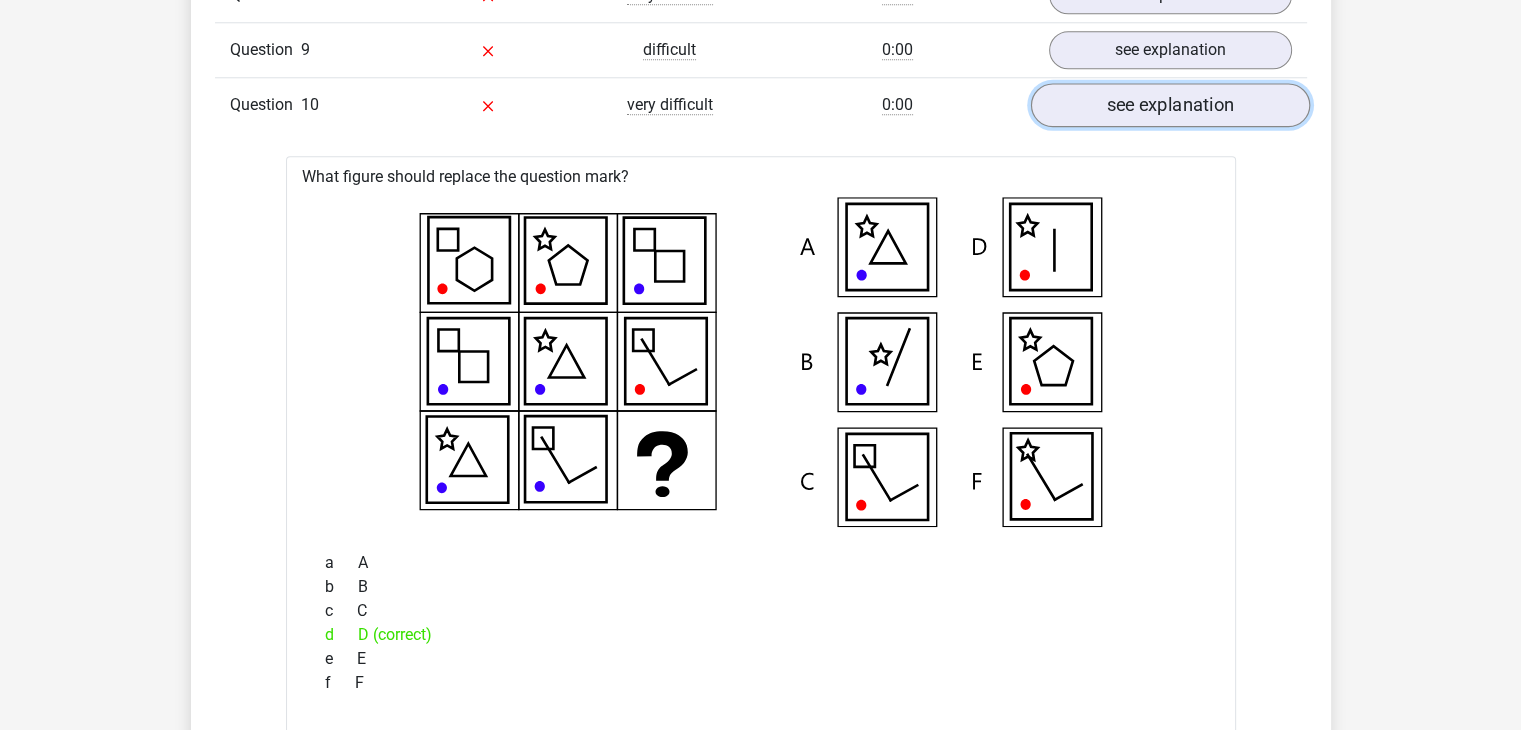 click on "see explanation" at bounding box center (1169, 105) 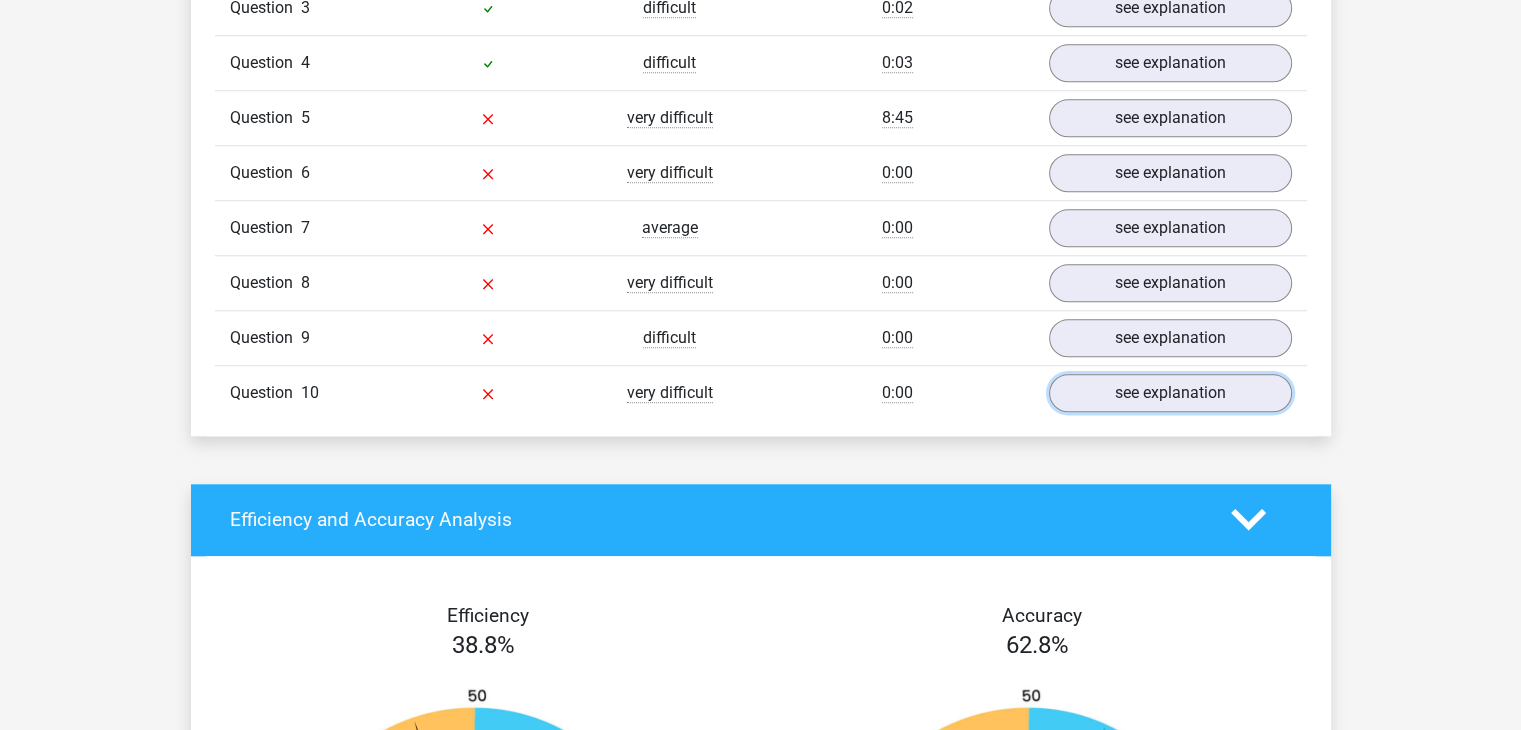scroll, scrollTop: 1800, scrollLeft: 0, axis: vertical 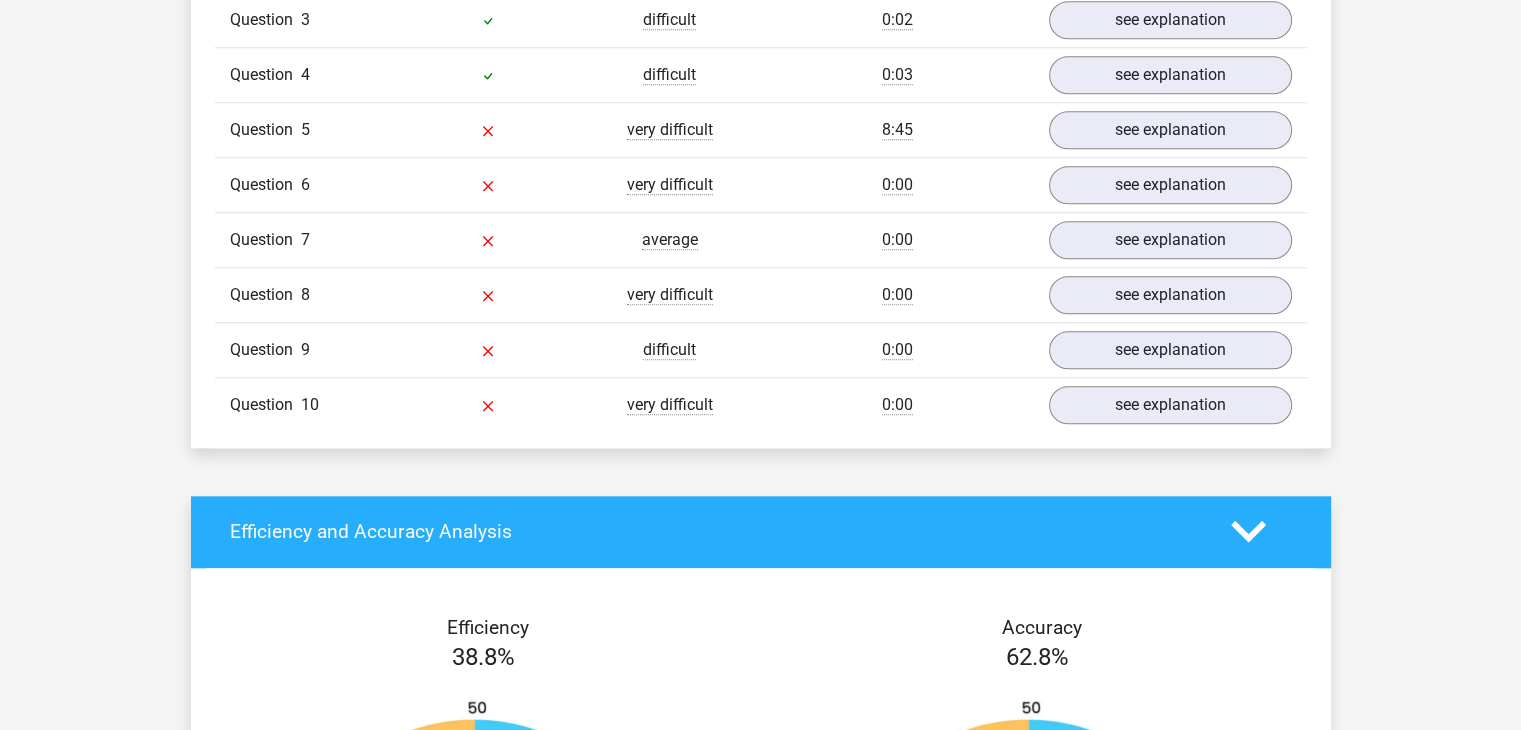 click on "Question
5
very difficult
8:45
see explanation" at bounding box center [761, 129] 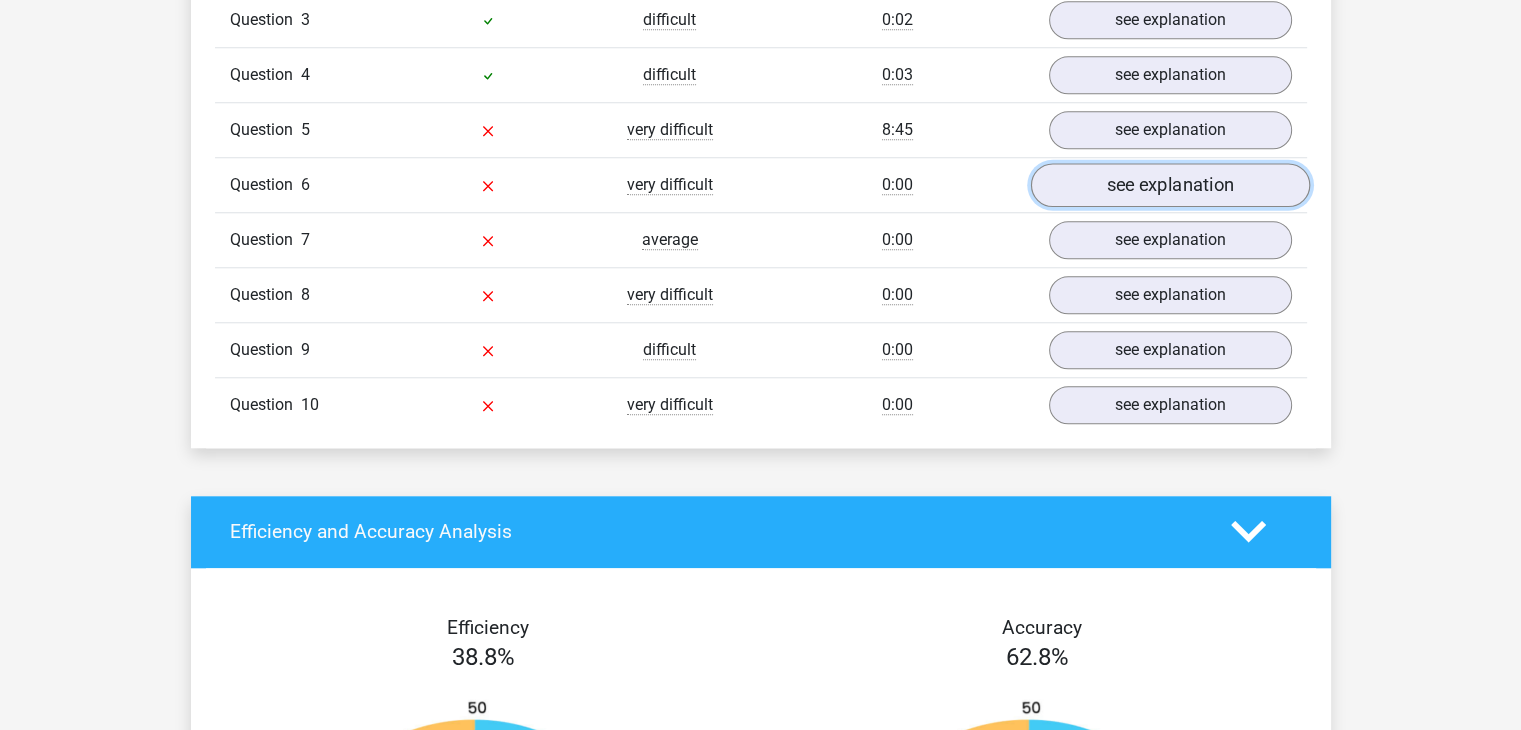 click on "see explanation" at bounding box center (1169, 185) 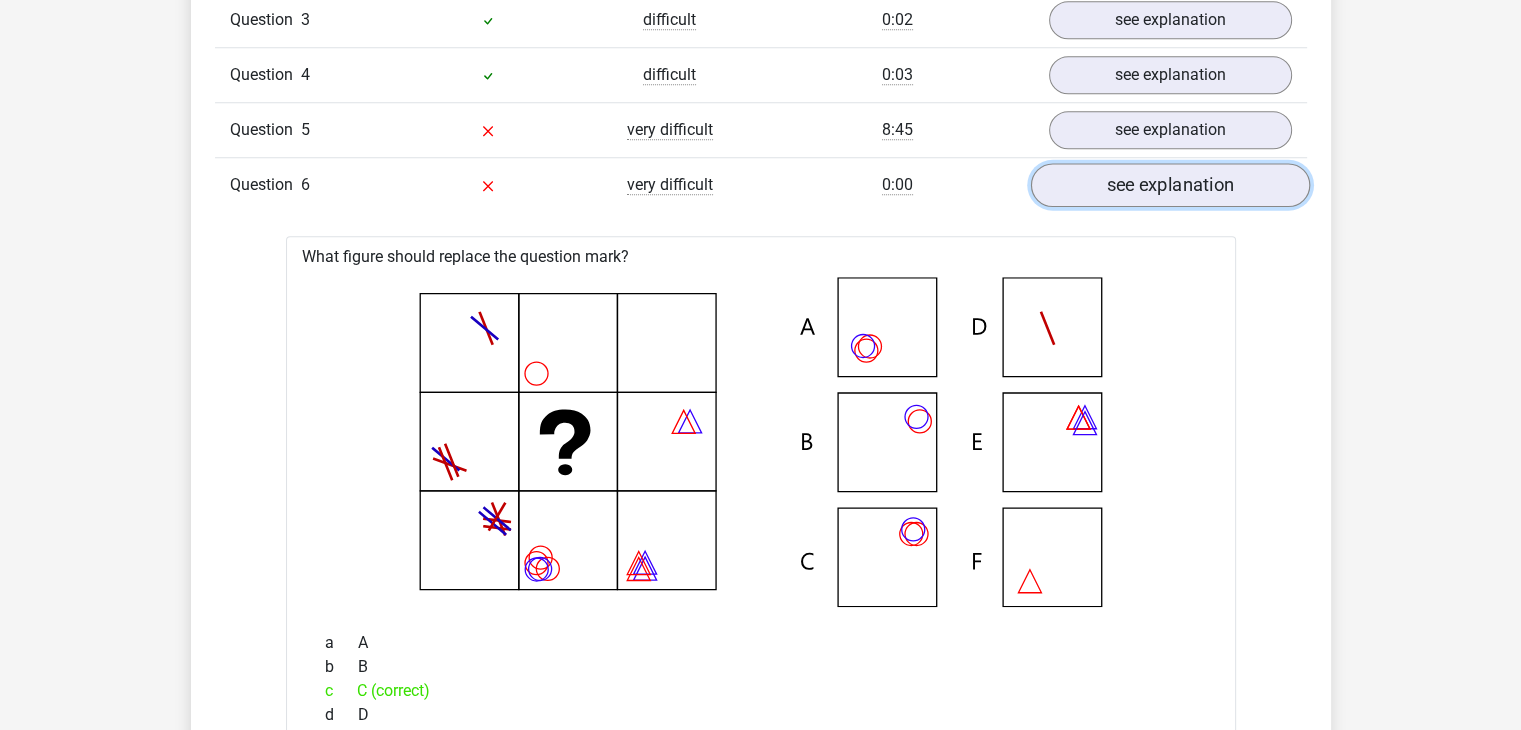 click on "see explanation" at bounding box center (1169, 185) 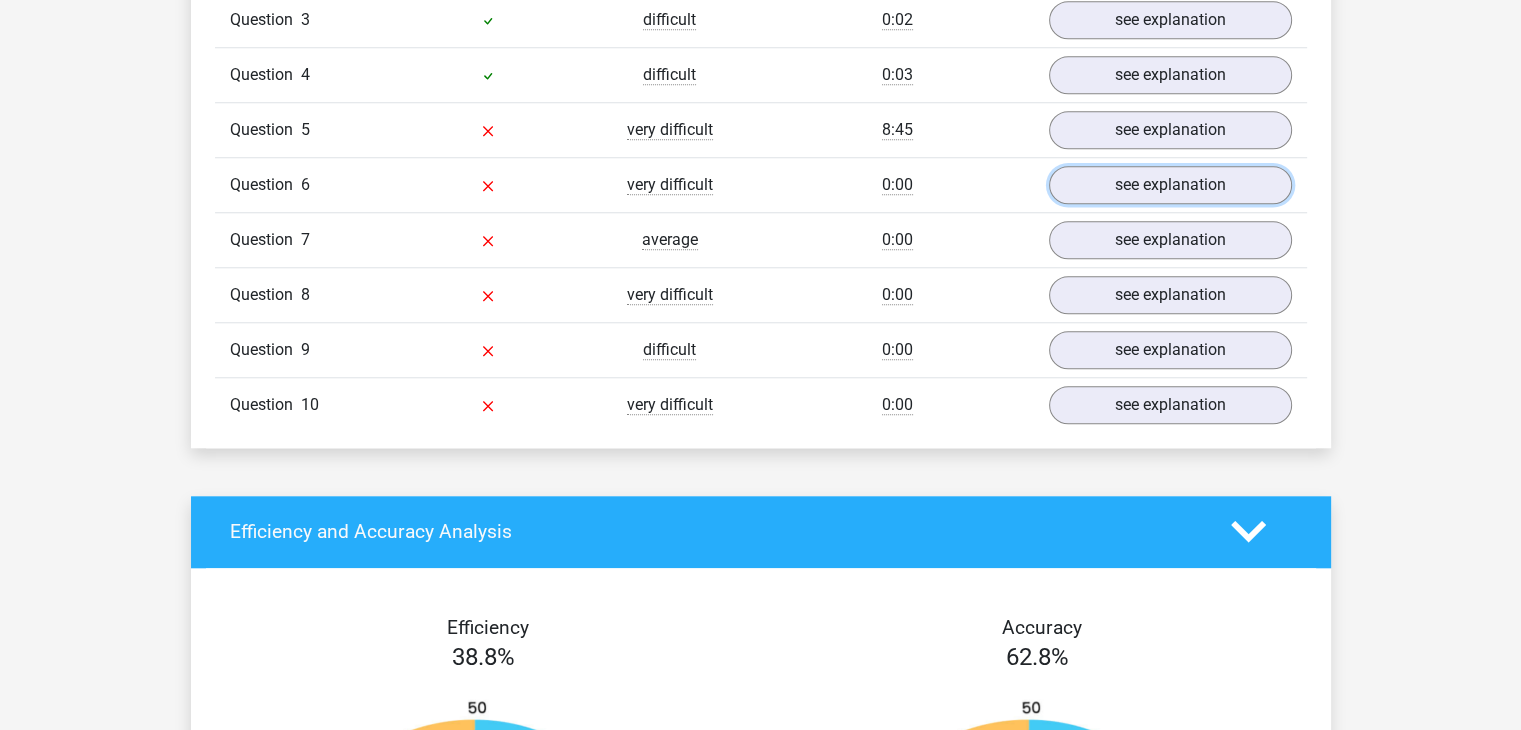 scroll, scrollTop: 1700, scrollLeft: 0, axis: vertical 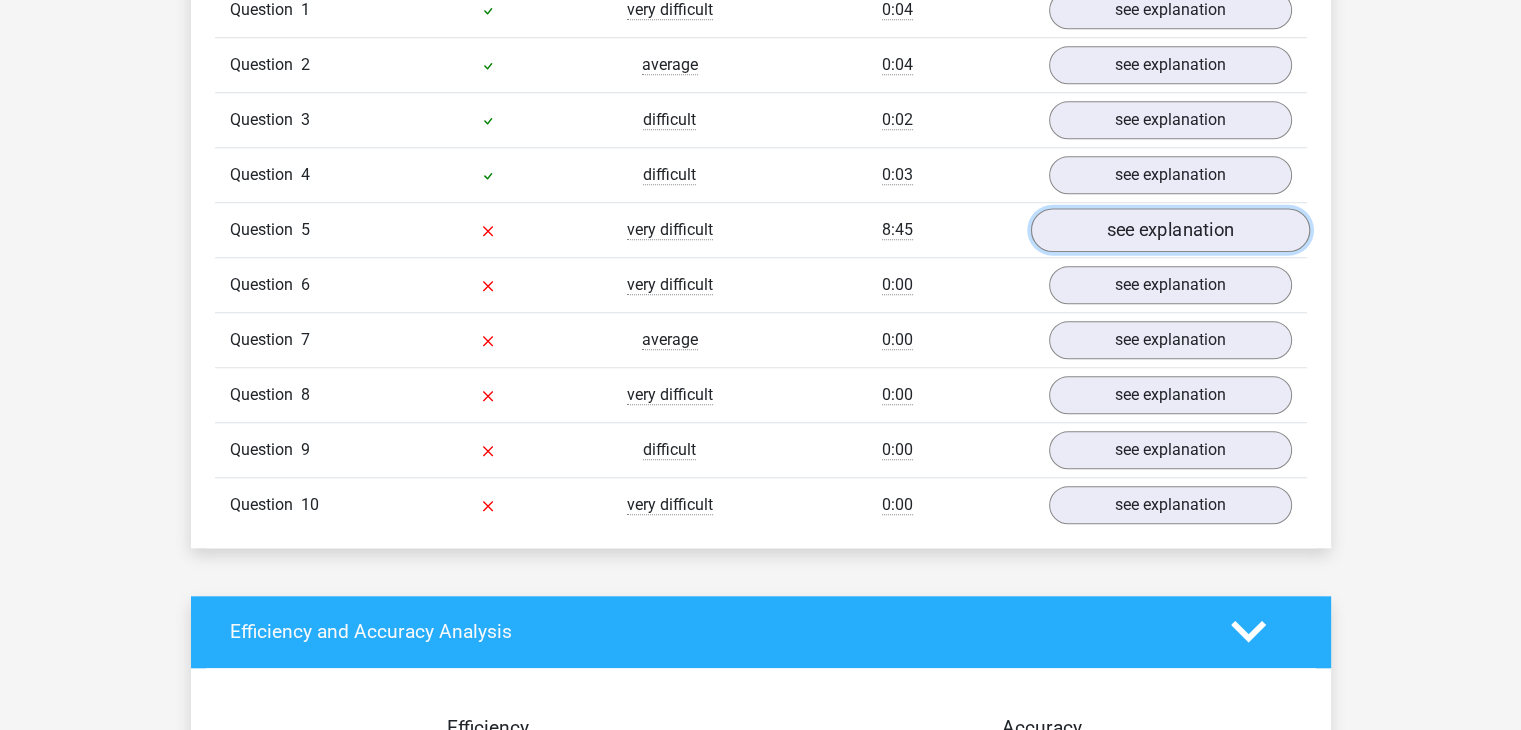 click on "see explanation" at bounding box center (1169, 230) 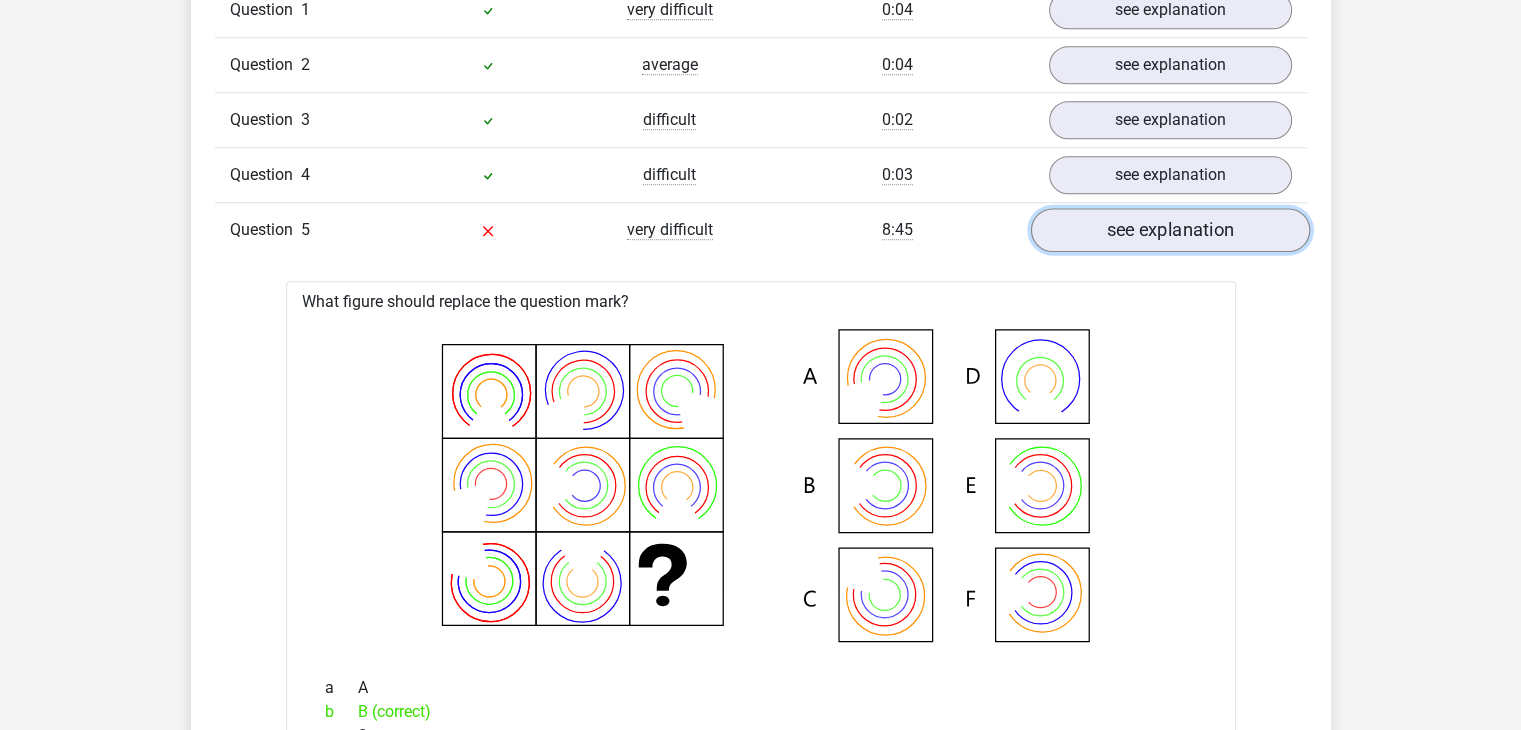 click on "see explanation" at bounding box center (1169, 230) 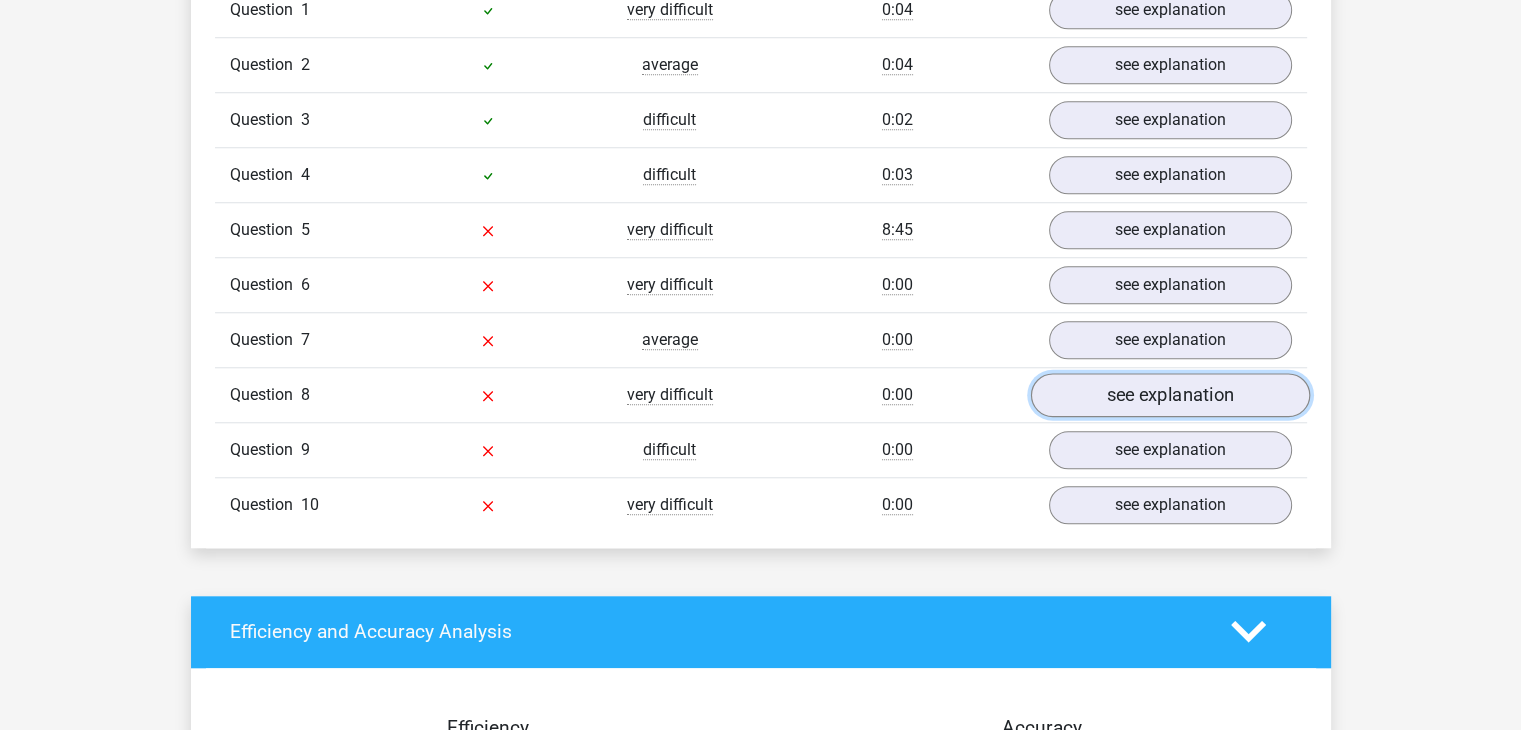 click on "see explanation" at bounding box center [1169, 395] 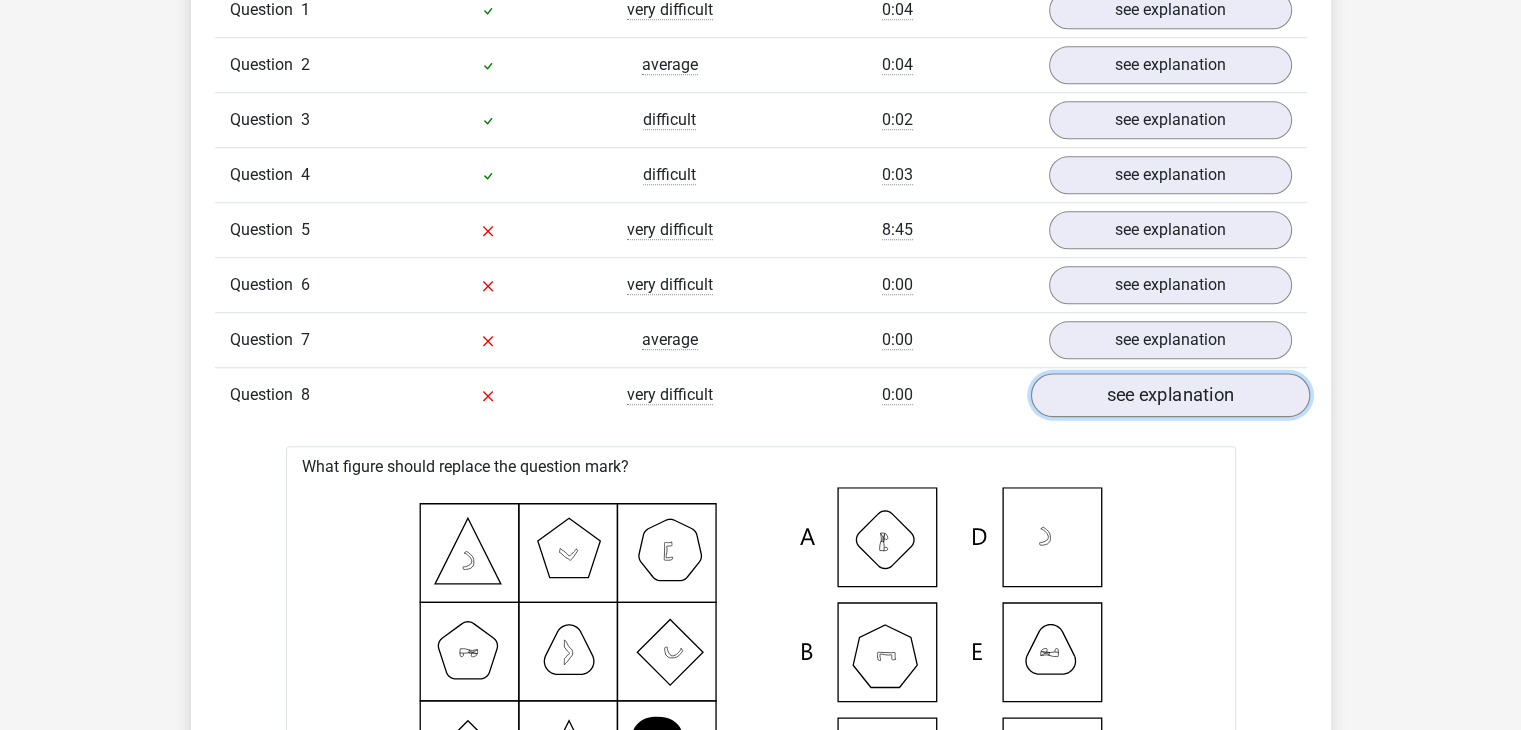click on "see explanation" at bounding box center (1169, 395) 